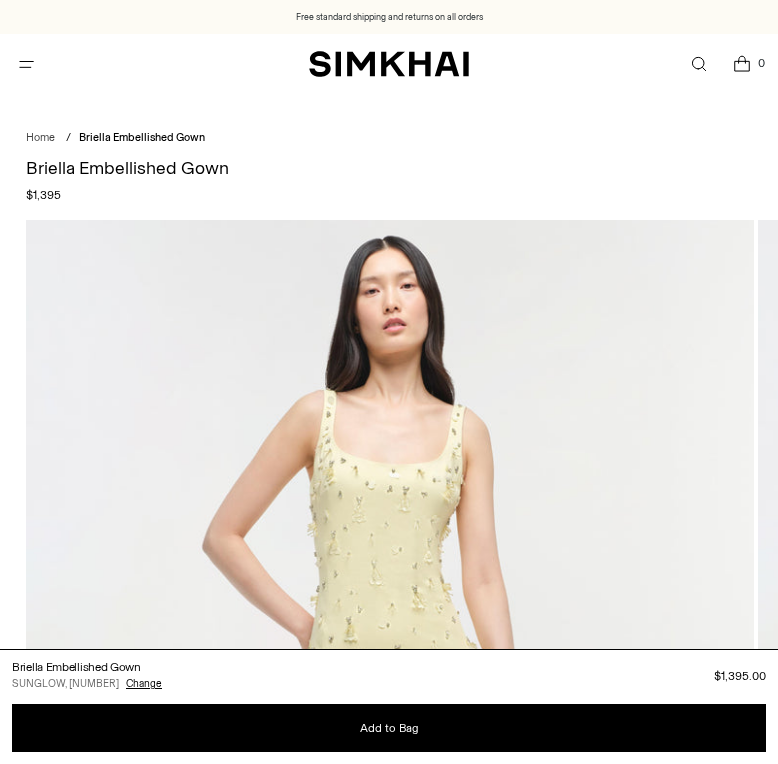 scroll, scrollTop: 389, scrollLeft: 0, axis: vertical 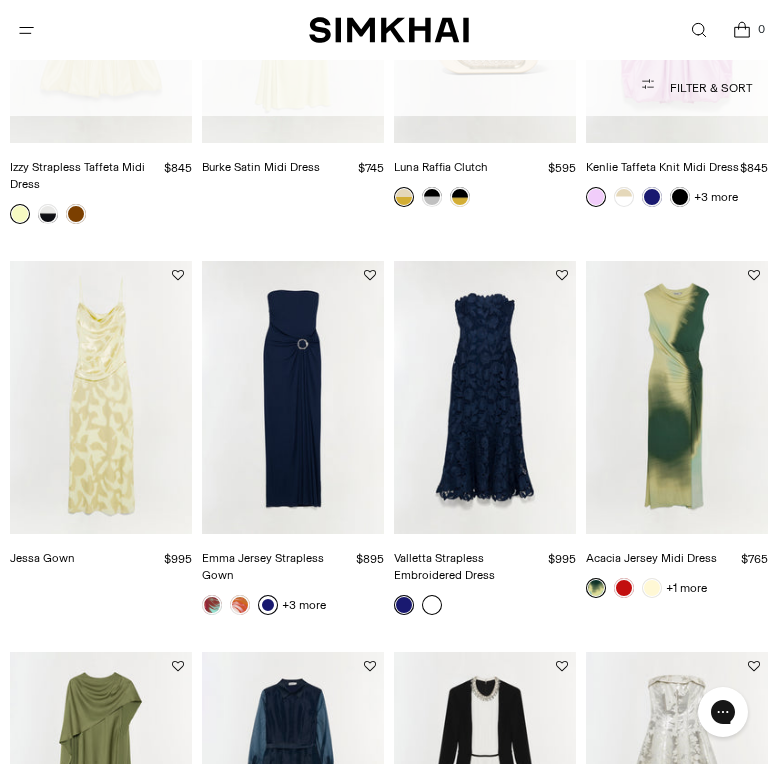 click at bounding box center (432, 605) 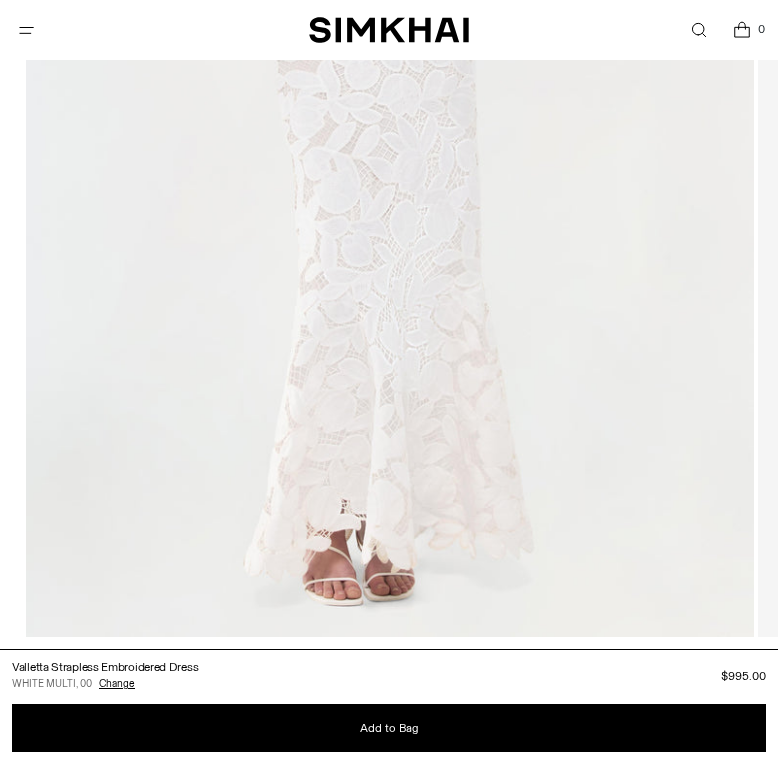 scroll, scrollTop: 923, scrollLeft: 0, axis: vertical 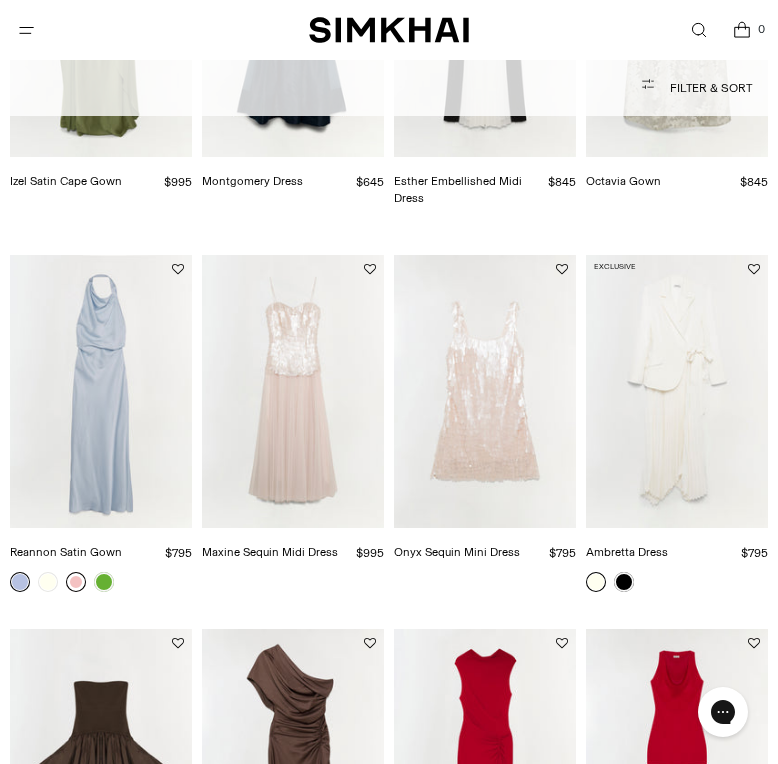 click at bounding box center [76, 582] 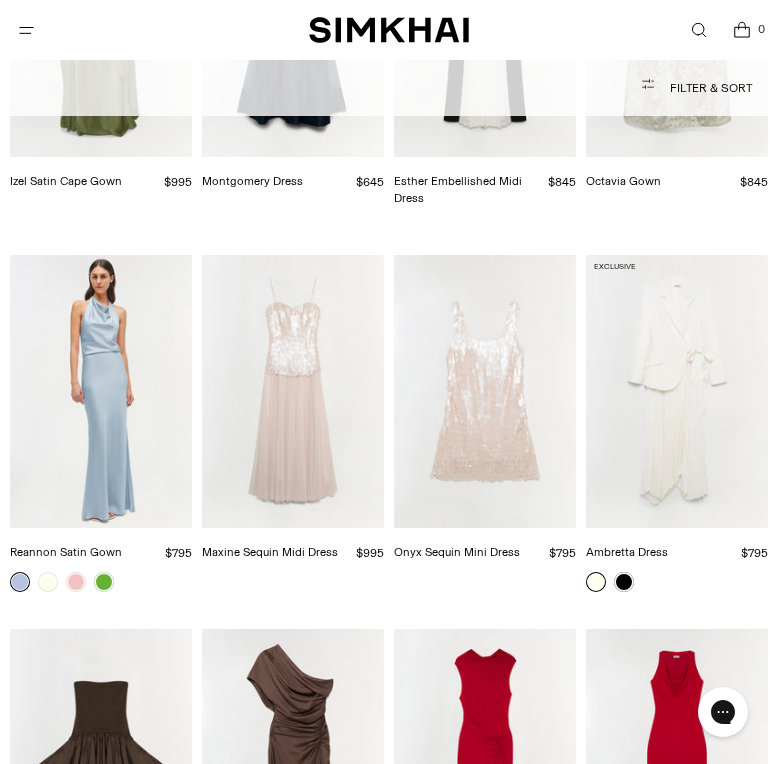 scroll, scrollTop: 0, scrollLeft: 0, axis: both 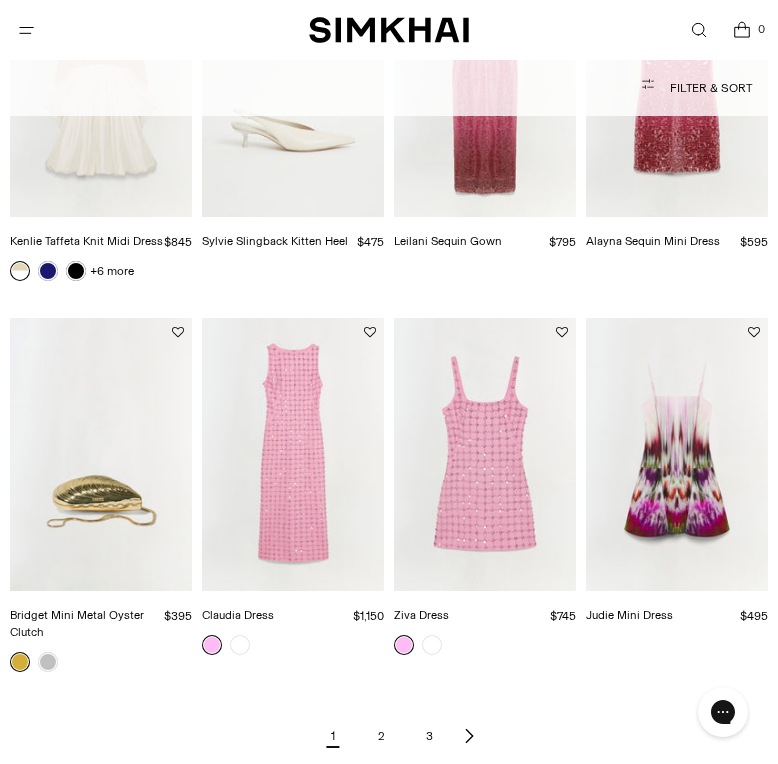 click on "2" at bounding box center (381, 736) 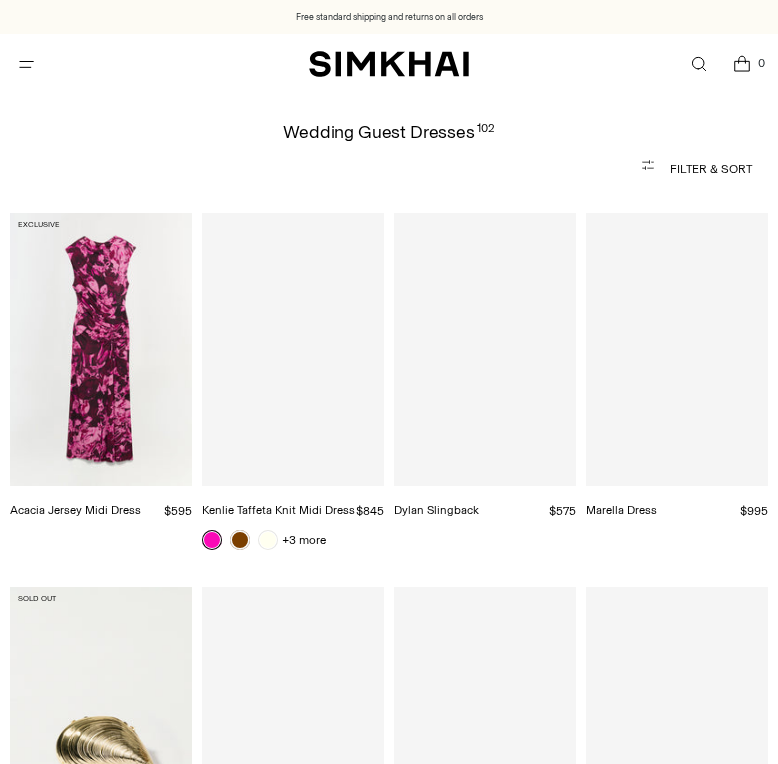 scroll, scrollTop: 0, scrollLeft: 0, axis: both 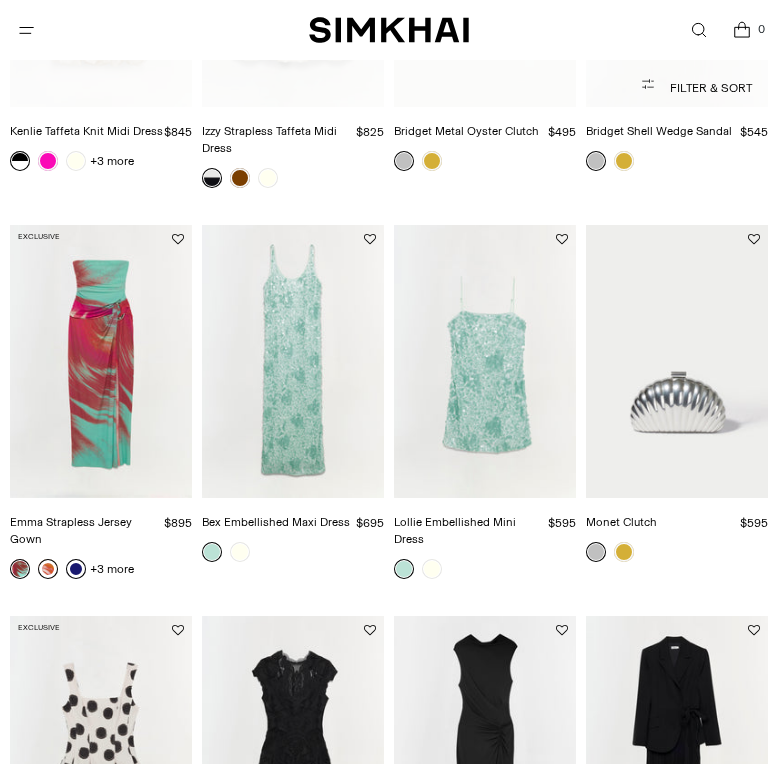 click at bounding box center [48, 569] 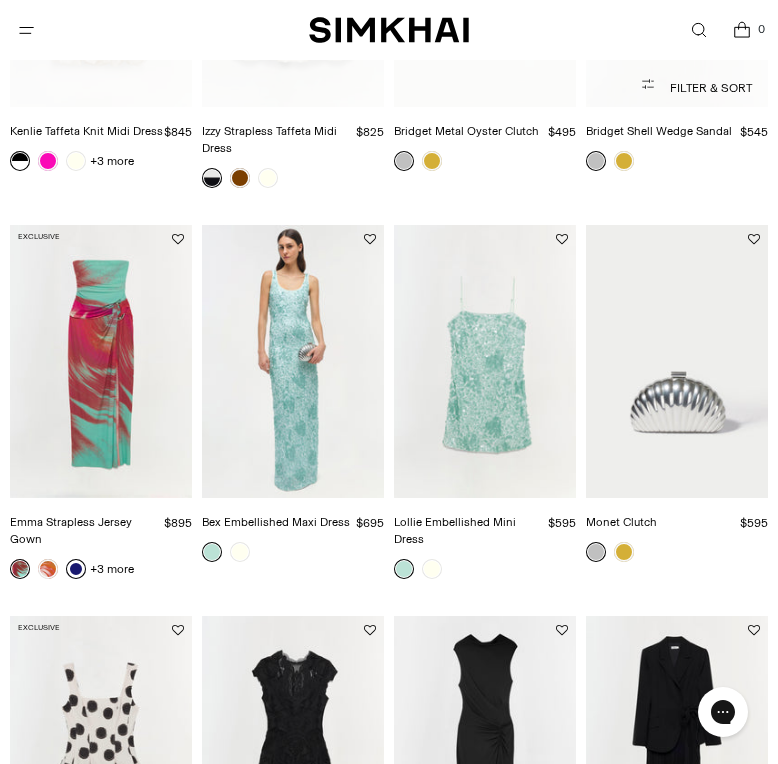 scroll, scrollTop: 0, scrollLeft: 0, axis: both 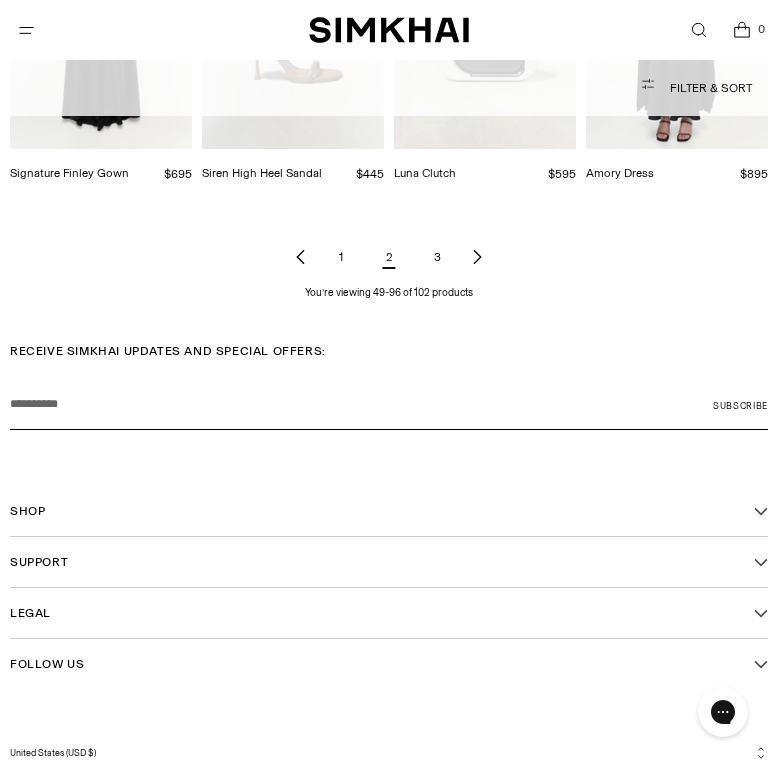 click on "3" at bounding box center (437, 257) 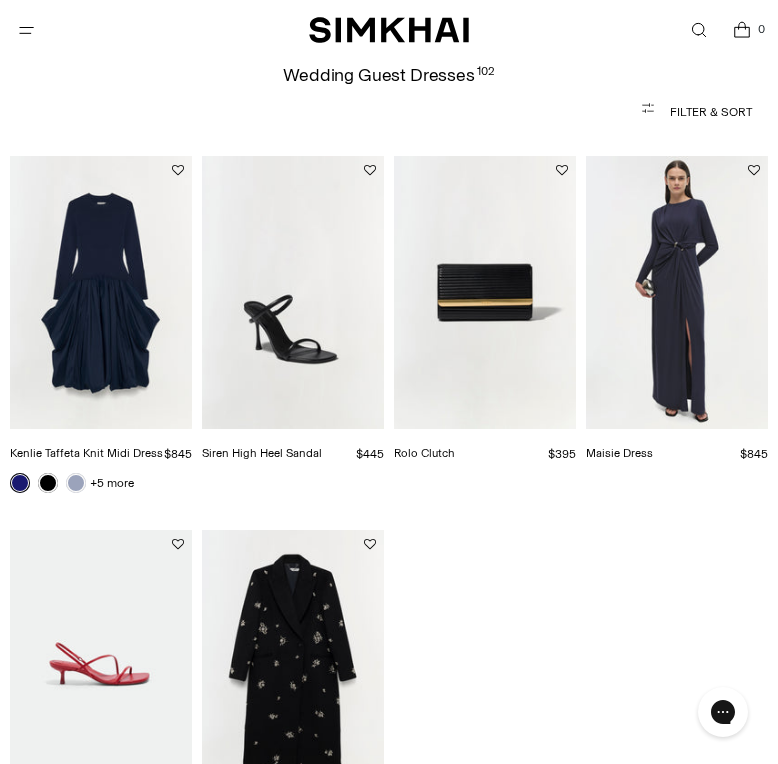 scroll, scrollTop: 396, scrollLeft: 0, axis: vertical 